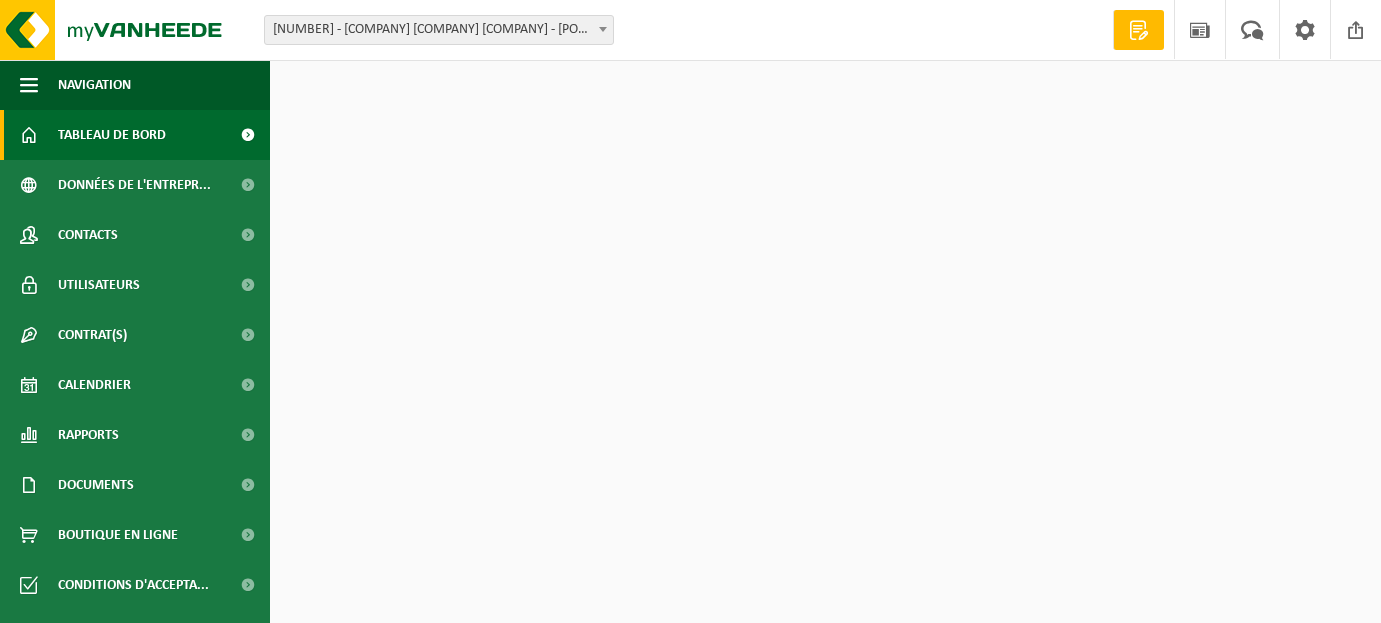 scroll, scrollTop: 0, scrollLeft: 0, axis: both 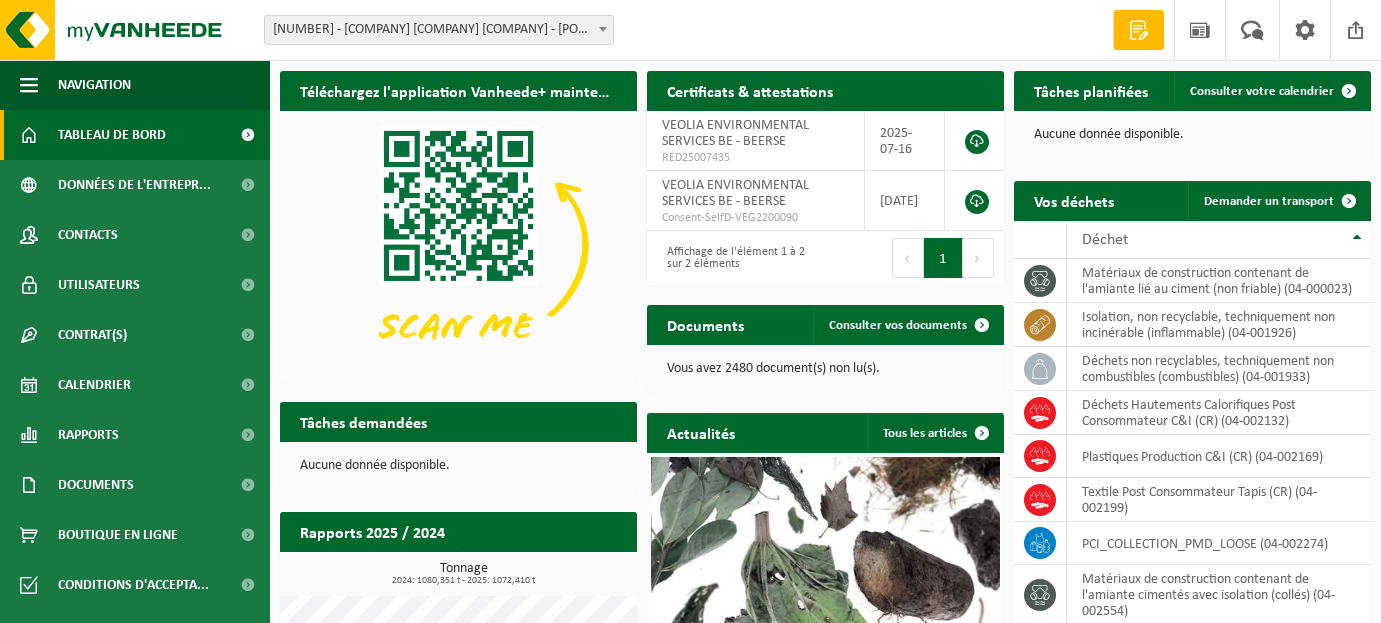 click on "[NUMBER] - [COMPANY] [COMPANY] [COMPANY] - [POSTAL_CODE] [CITY], [STREET_NAME] [NUMBER]" at bounding box center (439, 30) 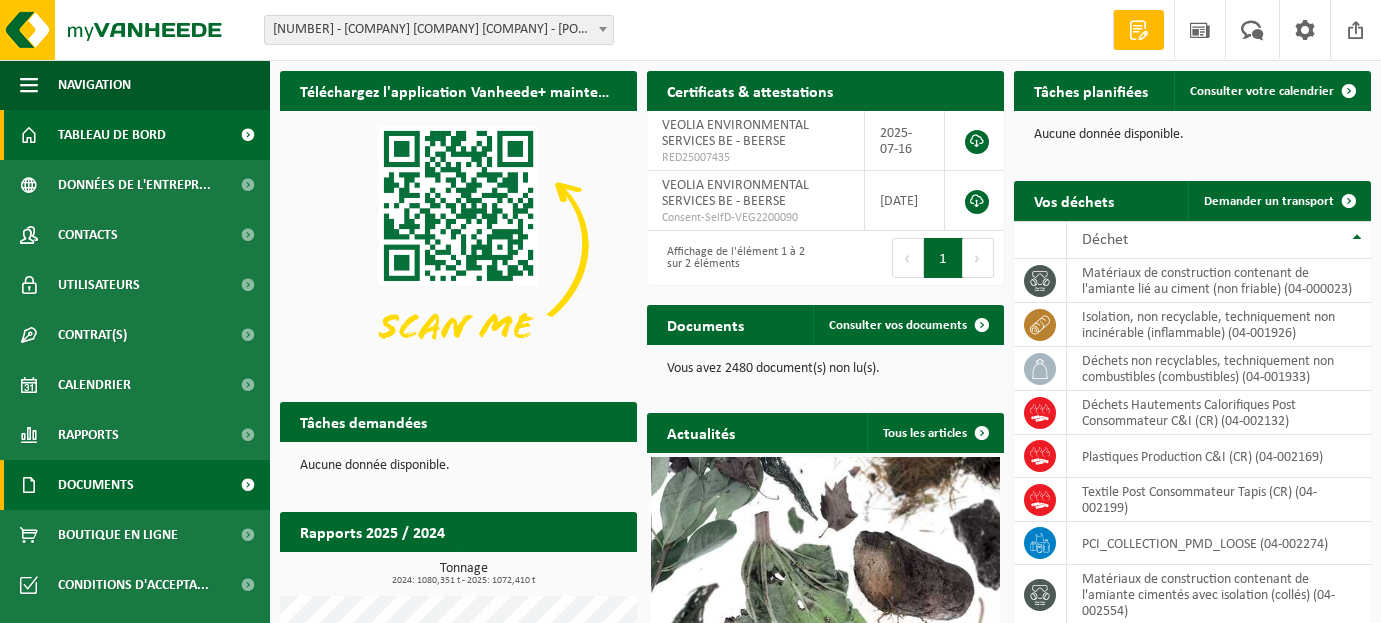 click on "Documents" at bounding box center (96, 485) 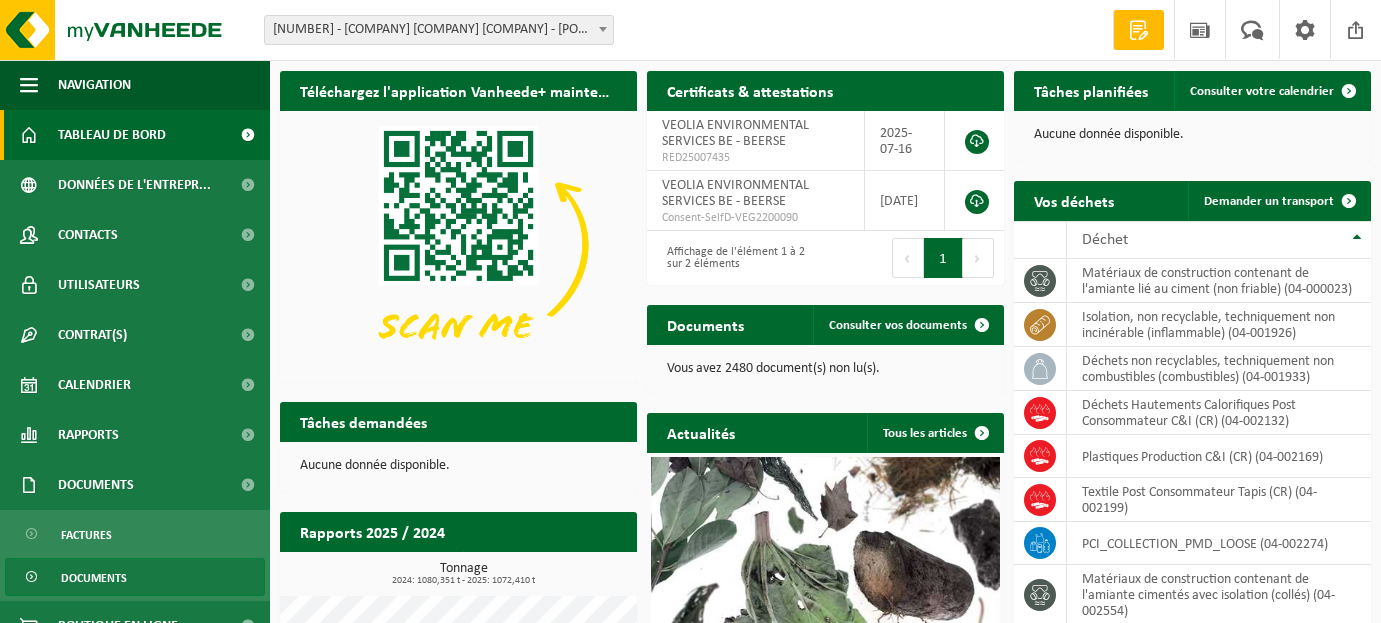 click on "Documents" at bounding box center (94, 578) 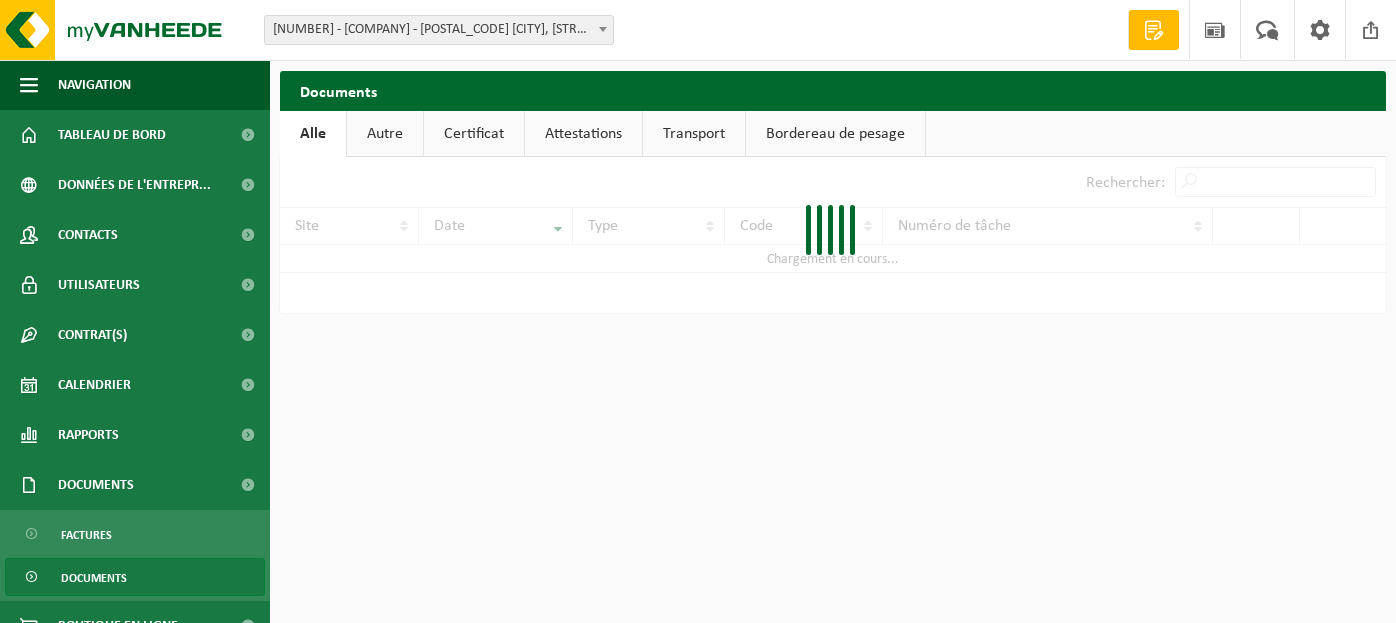 scroll, scrollTop: 0, scrollLeft: 0, axis: both 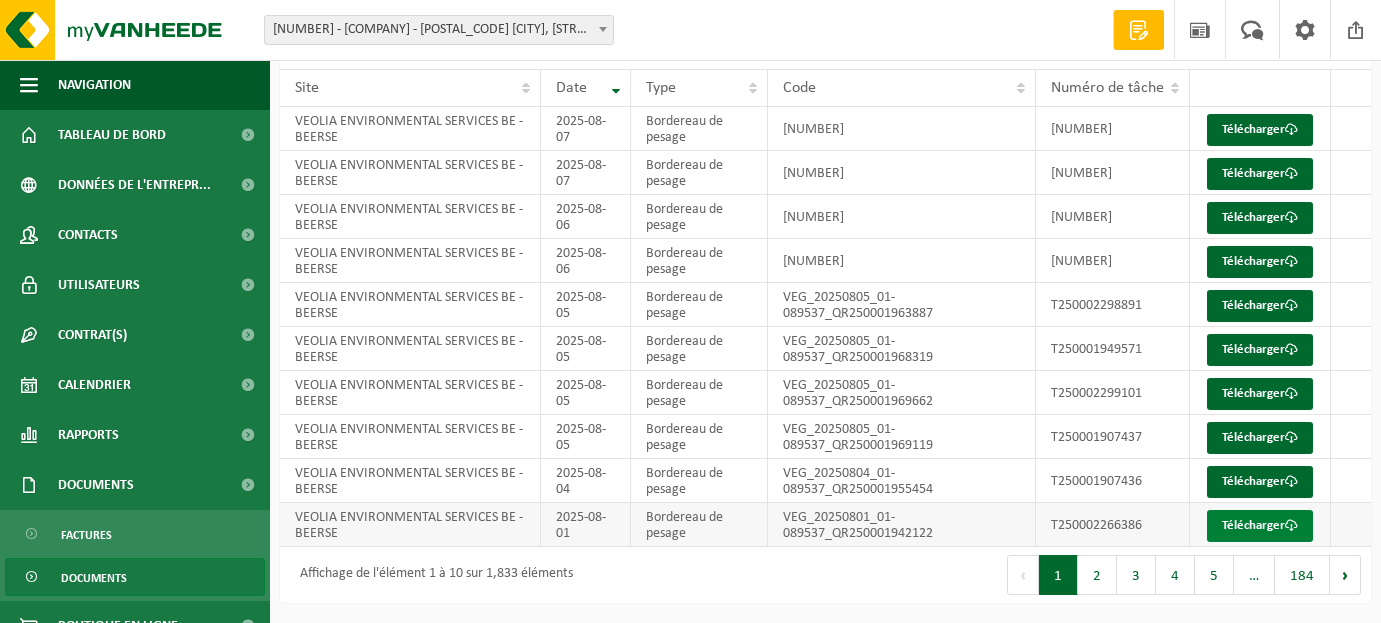 click on "Télécharger" at bounding box center [1260, 526] 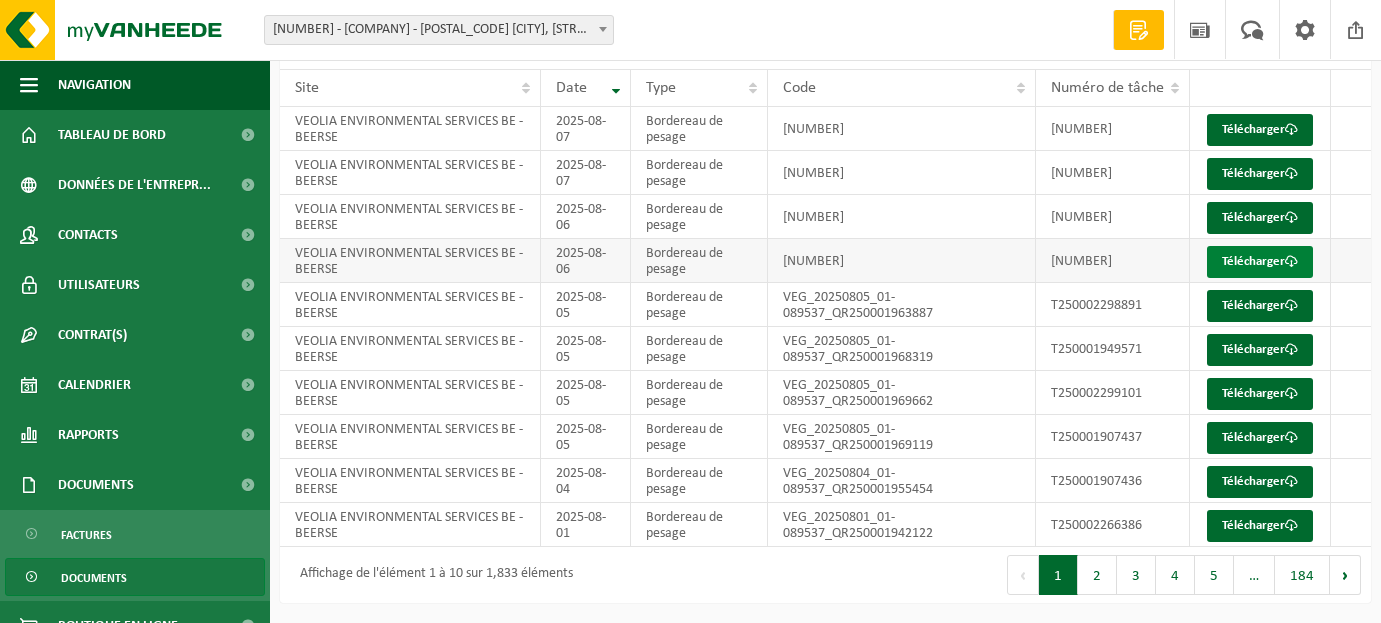 click at bounding box center [1291, 261] 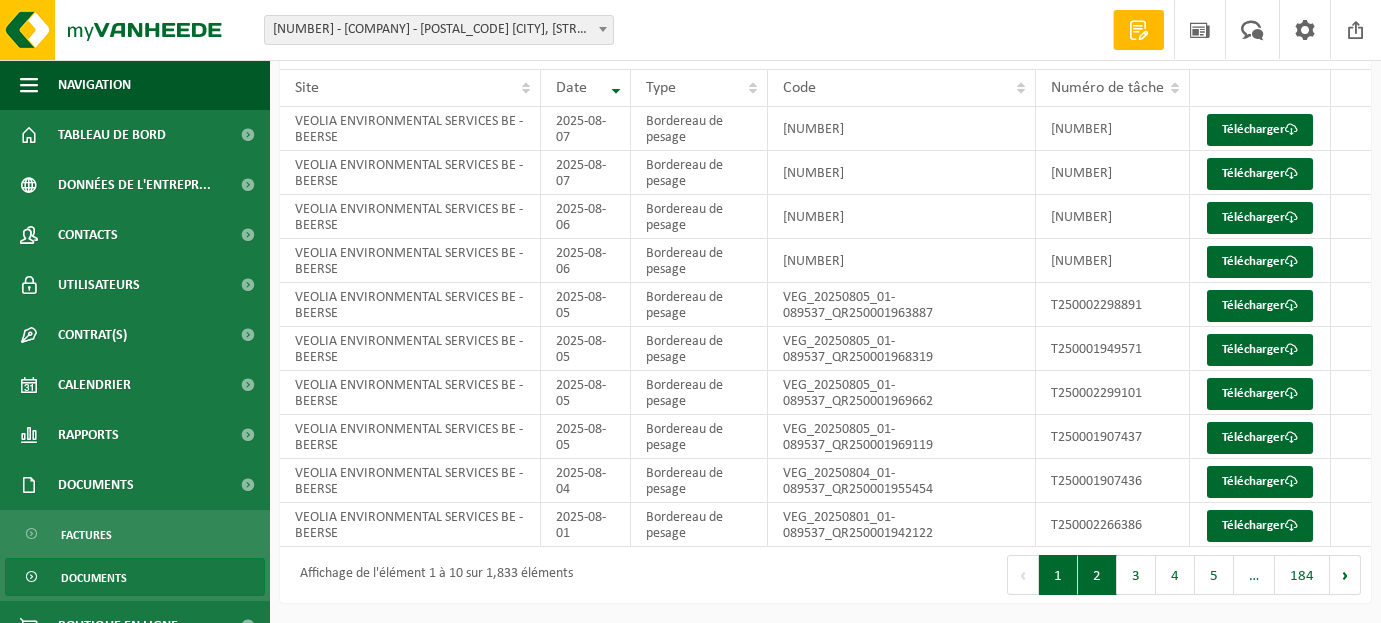 click on "2" at bounding box center [1097, 575] 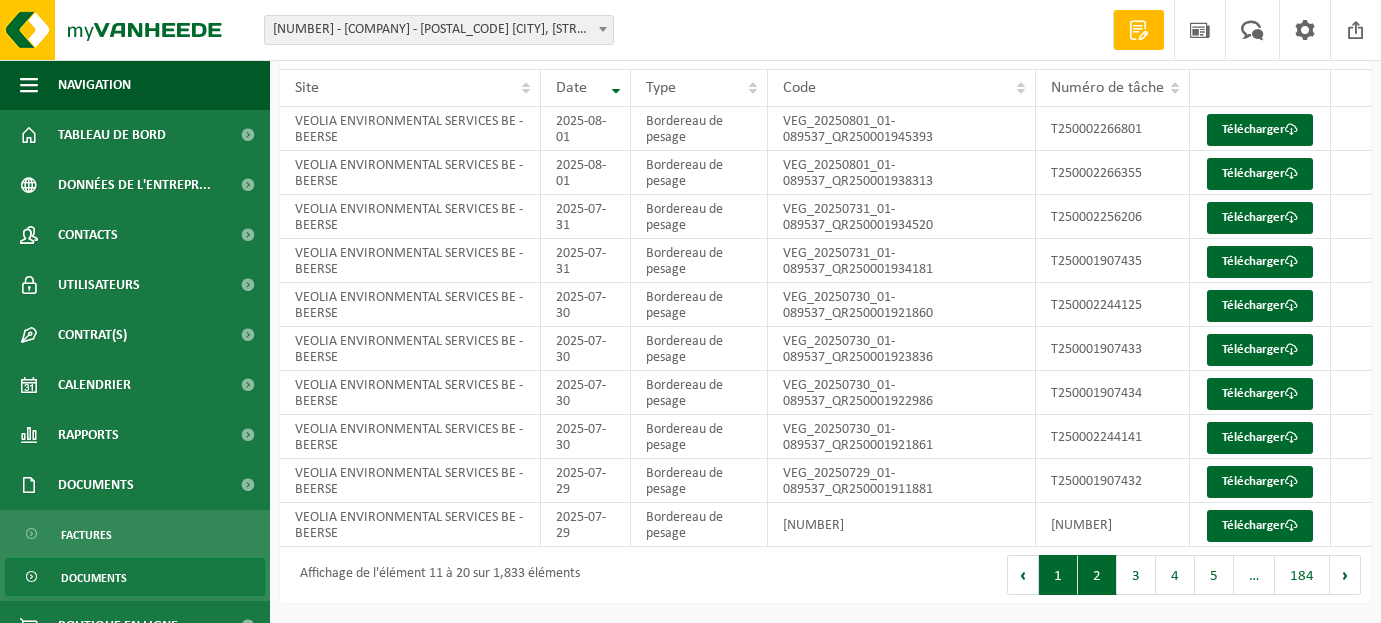 click on "1" at bounding box center [1058, 575] 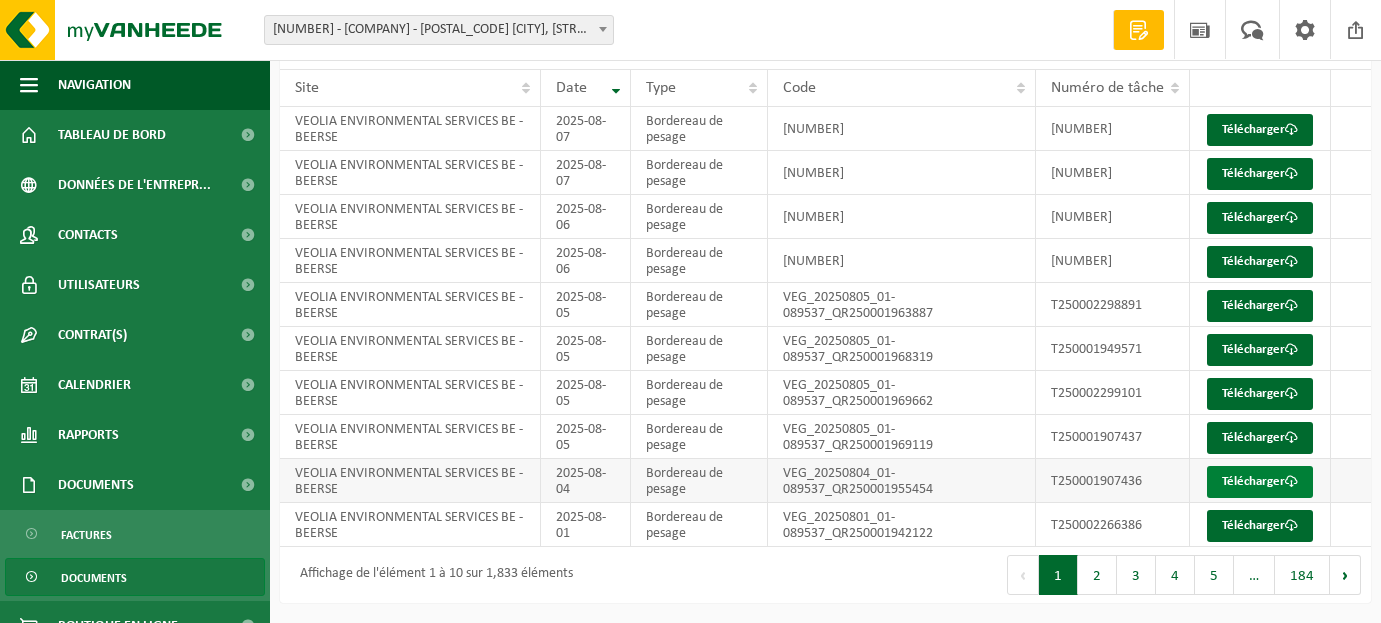 click on "Télécharger" at bounding box center [1260, 482] 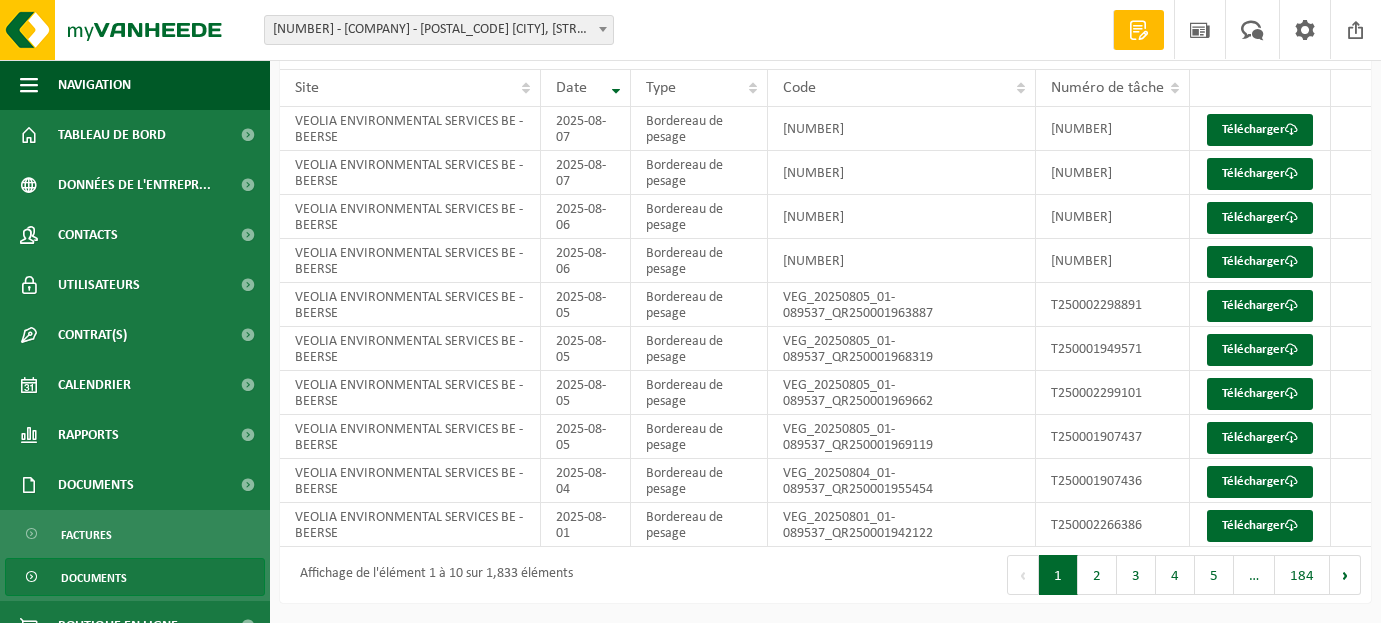 click on "Site:       01-089537 - VEOLIA ENVIRONMENTAL SERVICES BE - 2340 BEERSE, LILSE DIJK 19 10-746158 - VEOLIA ENVIRONMENTAL SERVICES WALLONIE - 4460 GRÂCE-HOLLOGNE, RUE DE L'AVENIR 22 10-955728 - ALYSSE FOOD - CHANTIER VEOLIA - 7180 SENEFFE, ZI SENEFFE ZONE C RUE CHARLES RICHET 999/V 10-979097 - BISCUIT INTERNATIONAL - CHANTIER VEOLIA - 7822 GHISLENGHIEN, RUE DES JOURNALIERS 6 10-963377 - CHALLENGE HANDLING - CHANTIER VEOLIA - 4460 GRÂCE-HOLLOGNE, RUE DE L'AEROPORT 76 10-825850 - CHANTIER ATELIER JEAN GIELEN - VEOLIA - 4300 WAREMME, CHAUSSEE ROMAINE 178 02-014297 - CHANTIER BASE INTERMARCHE VLB - VEOLIA - 4530 VILLERS-LE-BOUILLET, RUE DE L'AVENIR 1 10-757915 - CHANTIER COLONA - VEOLIA - 4300 WAREMME, AU FONDS RACE 25 02-014300 - CHANTIER CORA ROCOURT - VEOLIA - 4000 ROCOURT, CHAUSSÉE DE TONGRES 269 10-891660 - CHANTIER CORDIER SALAISON - VEOLIA - 7170 MANAGE, ZAS DU FAUBOURG 5 10-780253 - CHANTIER DAWN FOODS MANAGE -VEOLIA - 7170 MANAGE, RUE DU CHENIA 10            Bienvenue  LOREDANA PUCCIO" at bounding box center (690, 30) 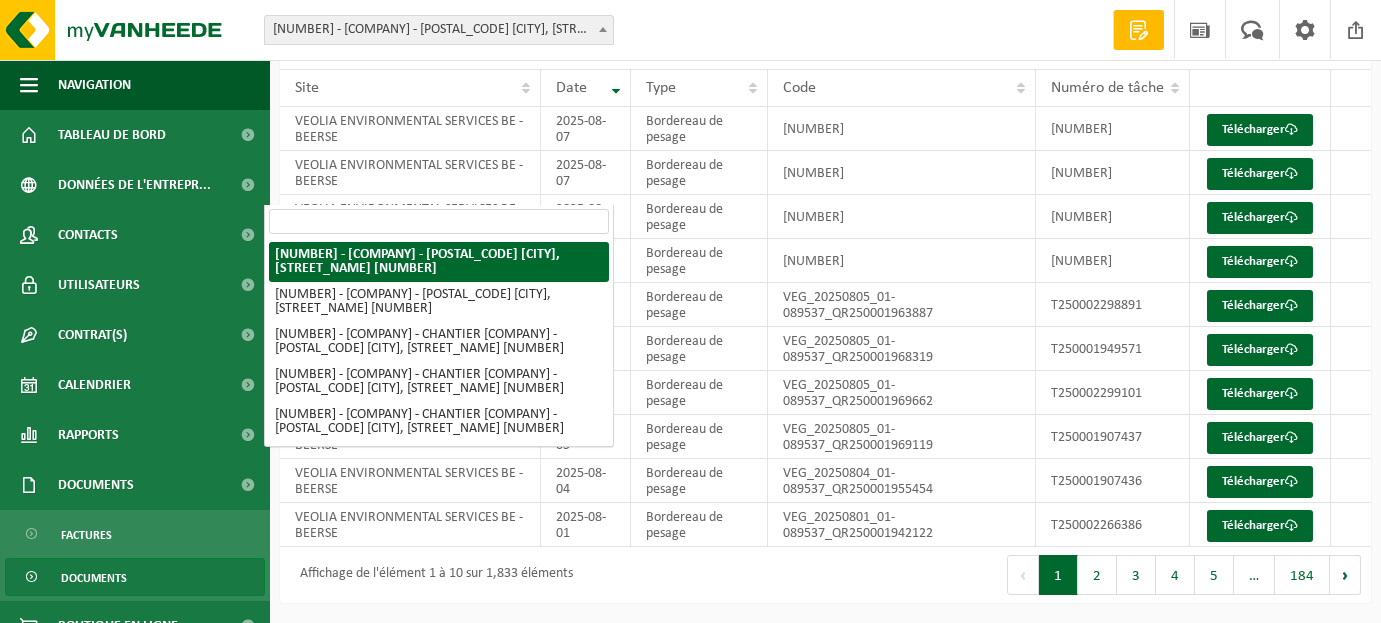 click at bounding box center (603, 29) 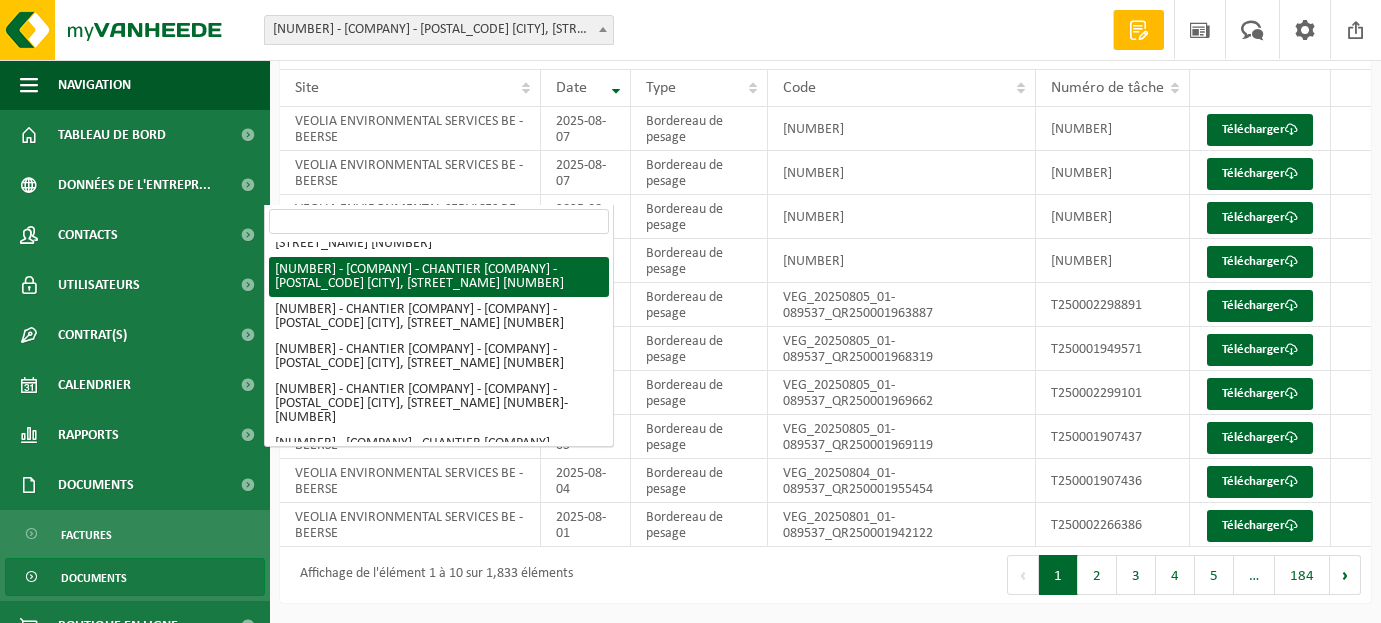 scroll, scrollTop: 1275, scrollLeft: 0, axis: vertical 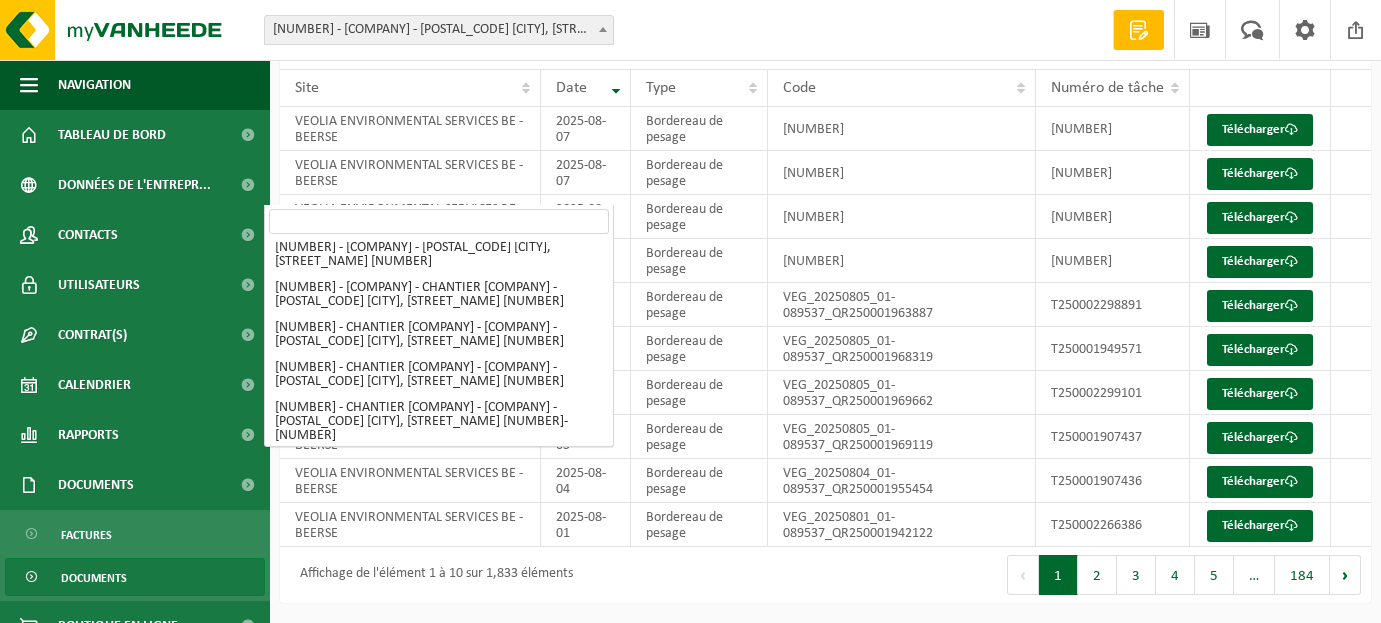 select on "95907" 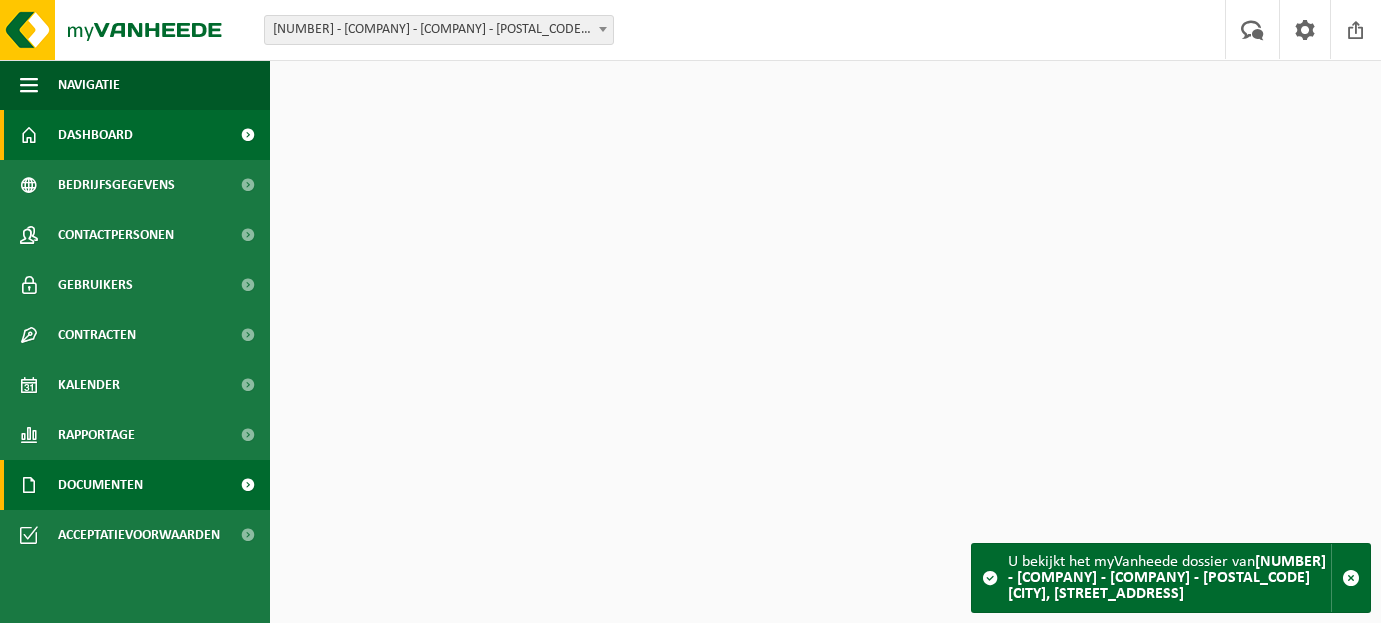 scroll, scrollTop: 0, scrollLeft: 0, axis: both 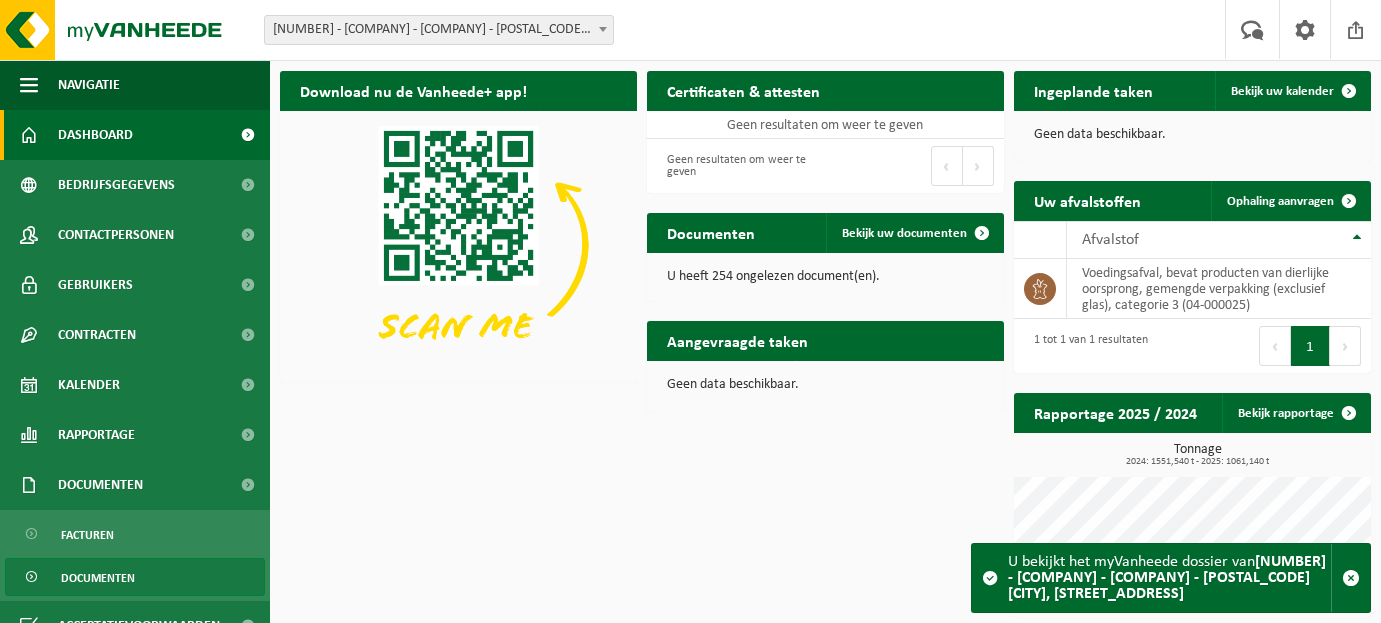 click on "Documenten" at bounding box center (98, 578) 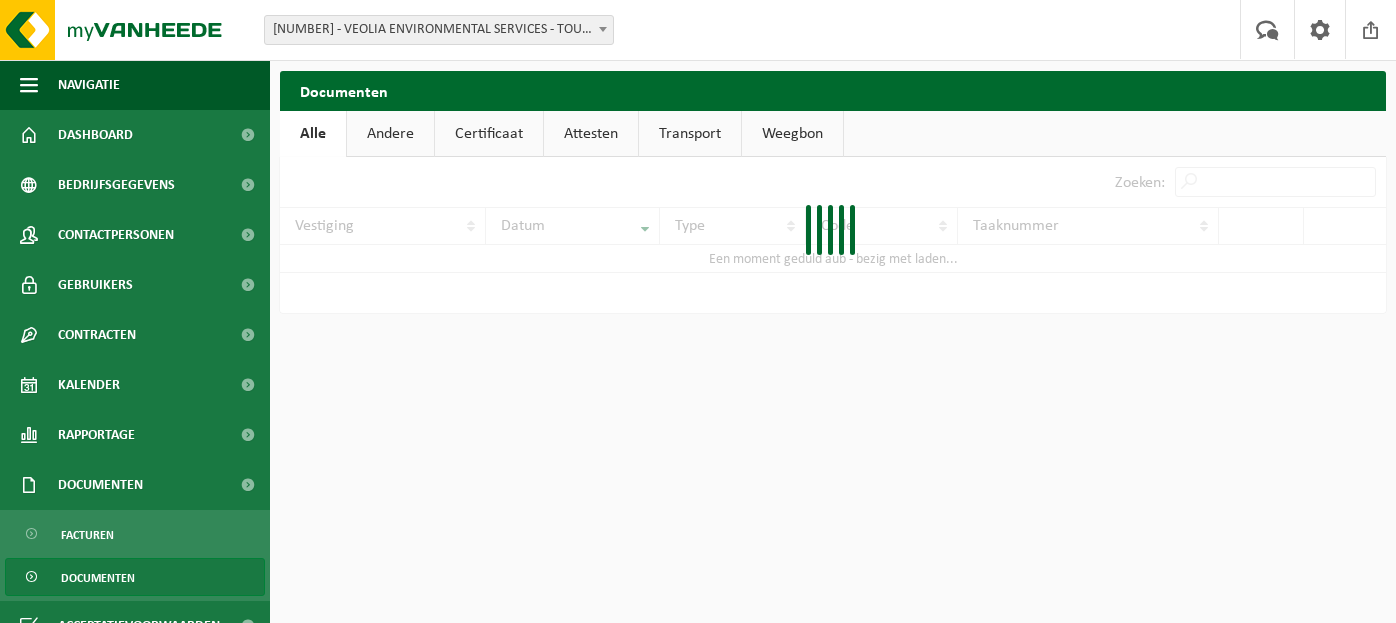 scroll, scrollTop: 0, scrollLeft: 0, axis: both 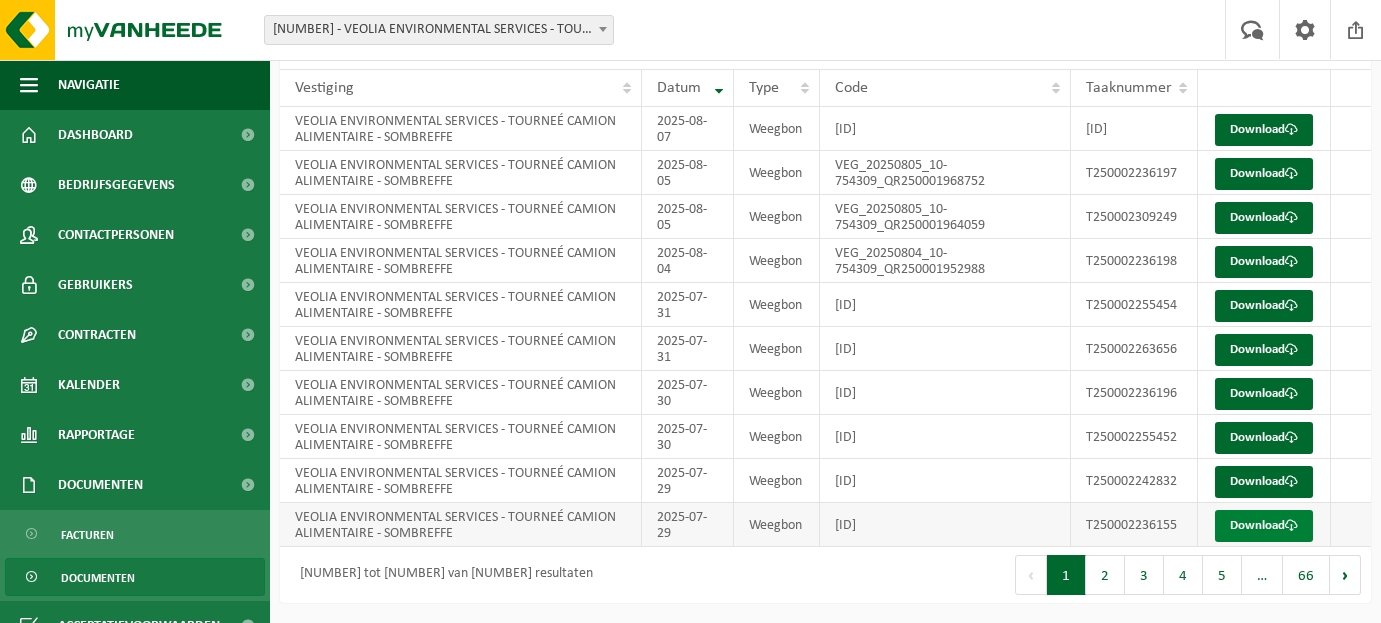 click on "Download" at bounding box center [1264, 526] 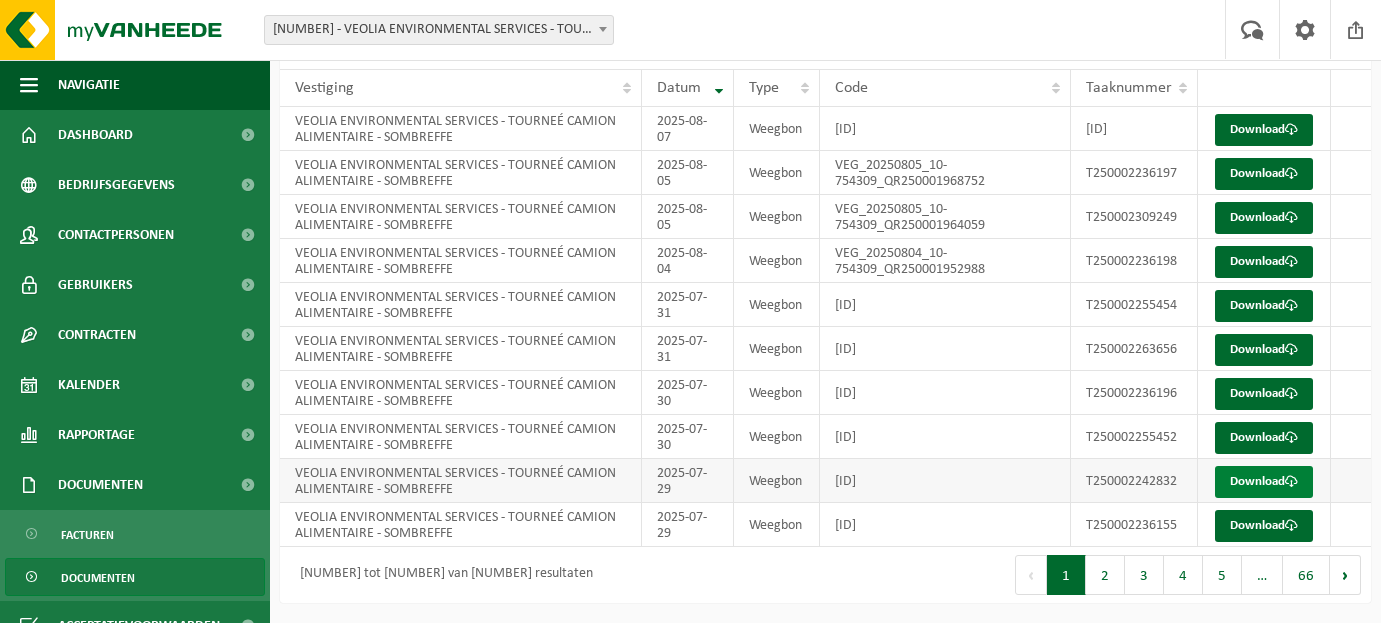 click at bounding box center (1291, 481) 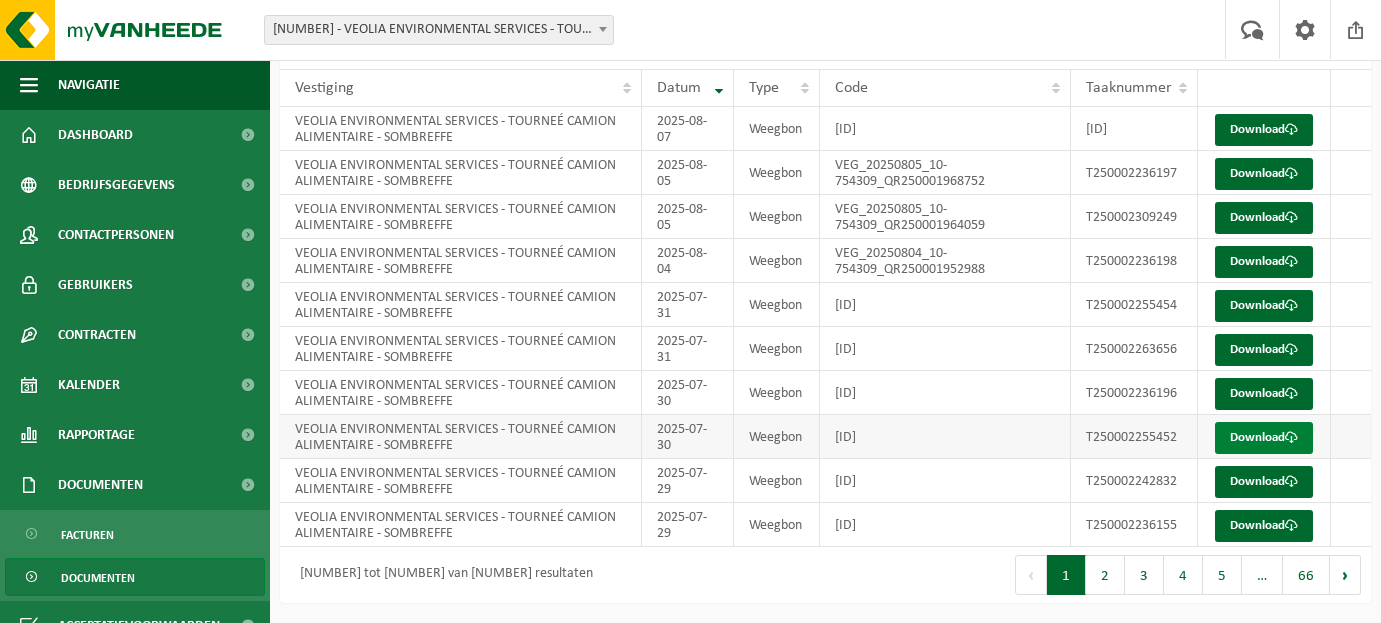 click on "Download" at bounding box center (1264, 438) 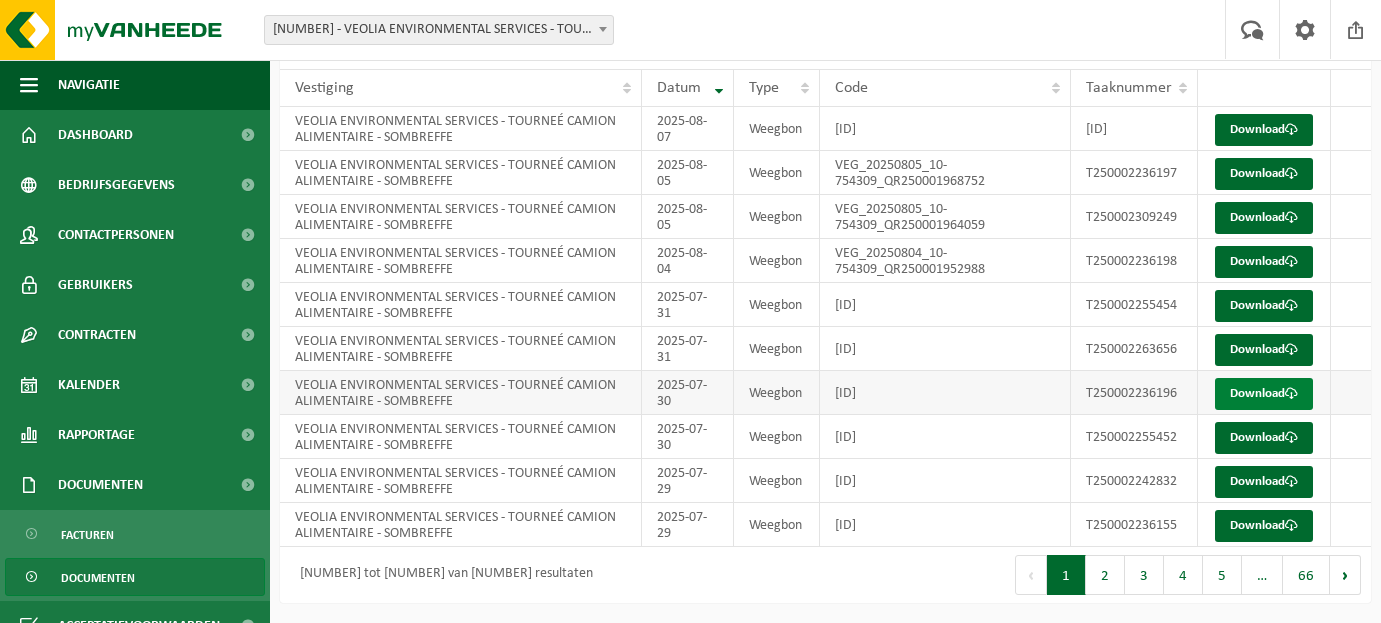 click on "Download" at bounding box center [1264, 394] 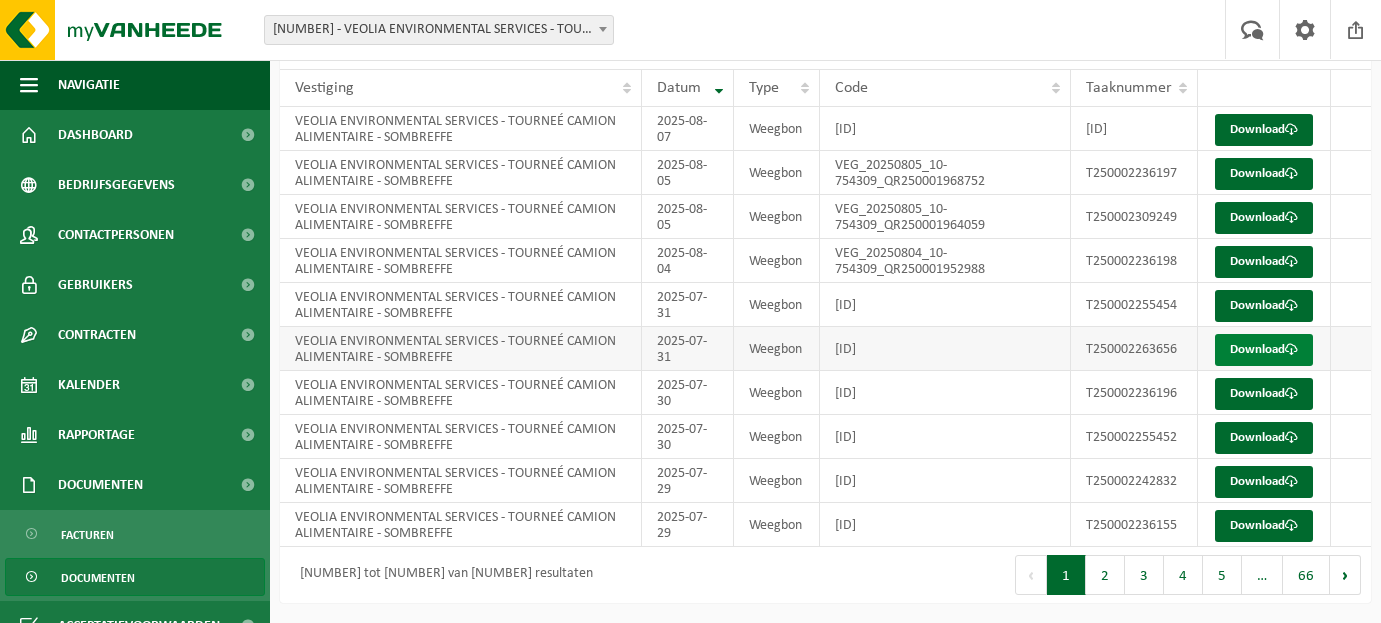 click on "Download" at bounding box center [1264, 350] 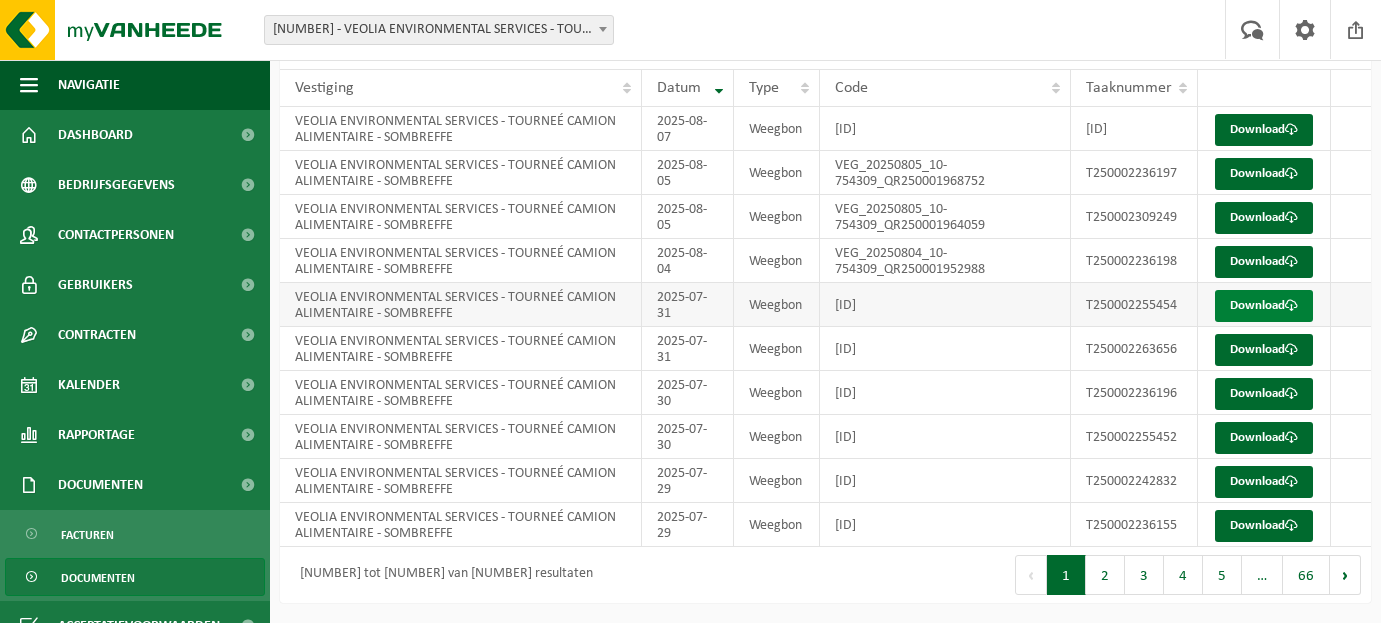 click on "Download" at bounding box center [1264, 306] 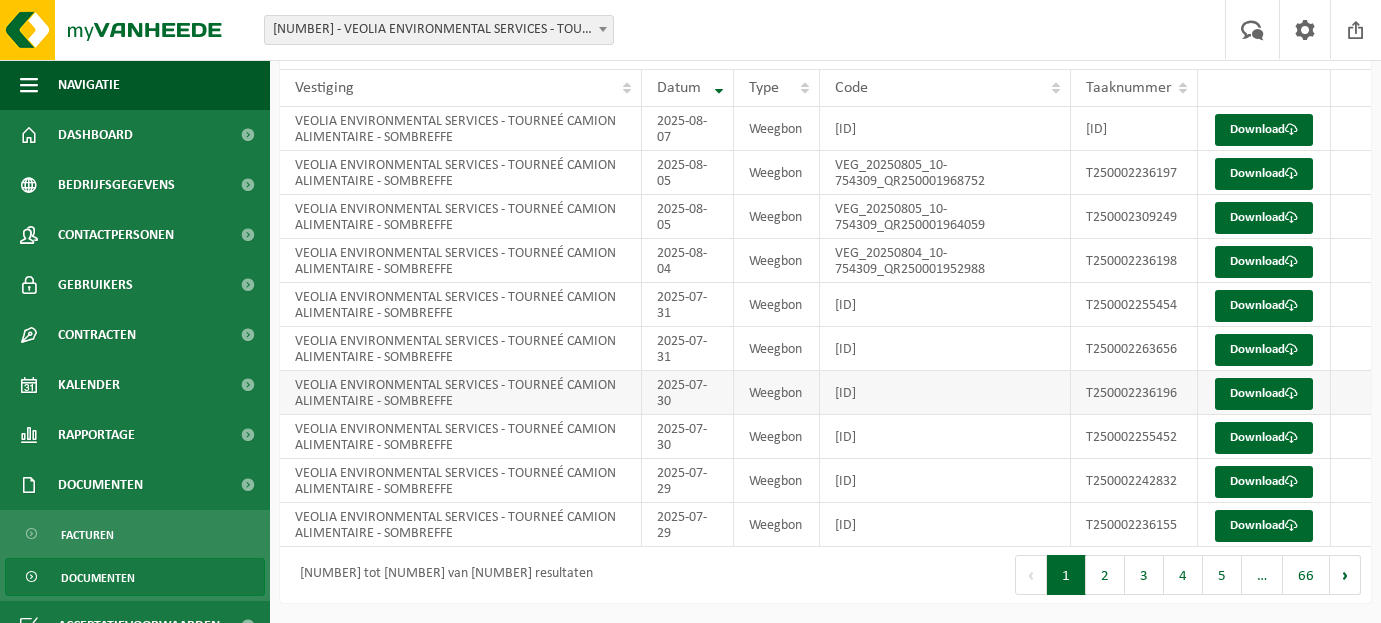 scroll, scrollTop: 264, scrollLeft: 0, axis: vertical 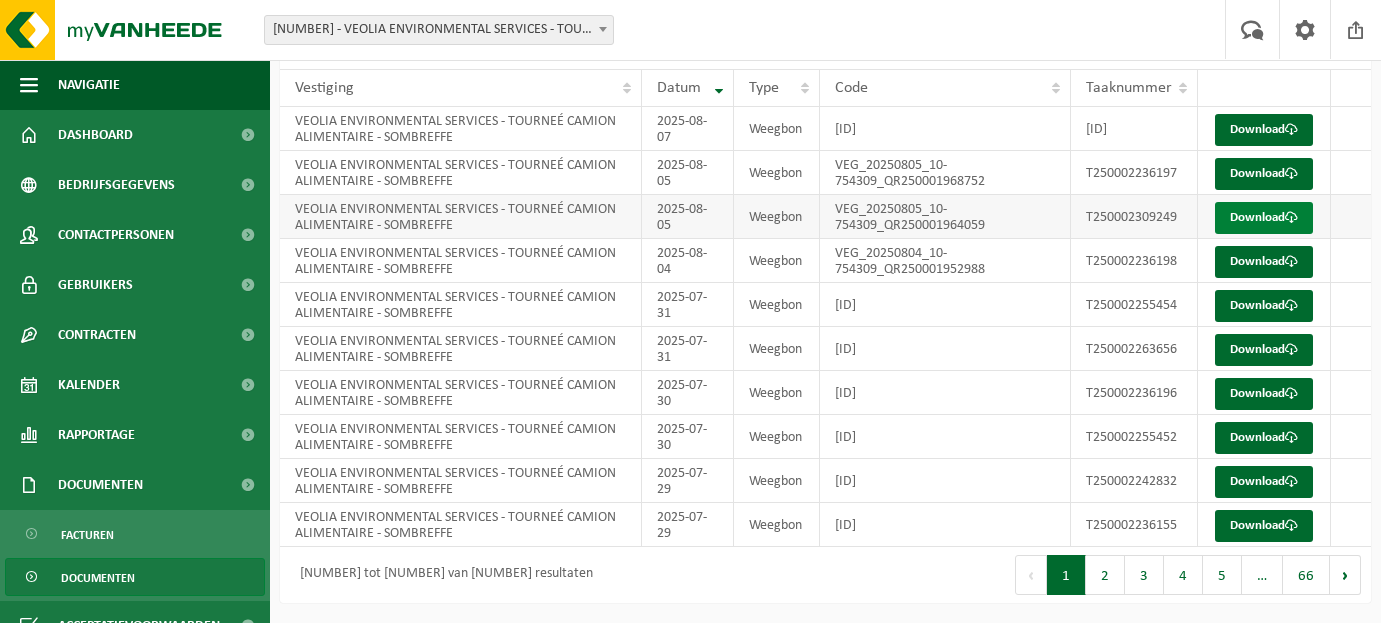 click on "Download" at bounding box center [1264, 218] 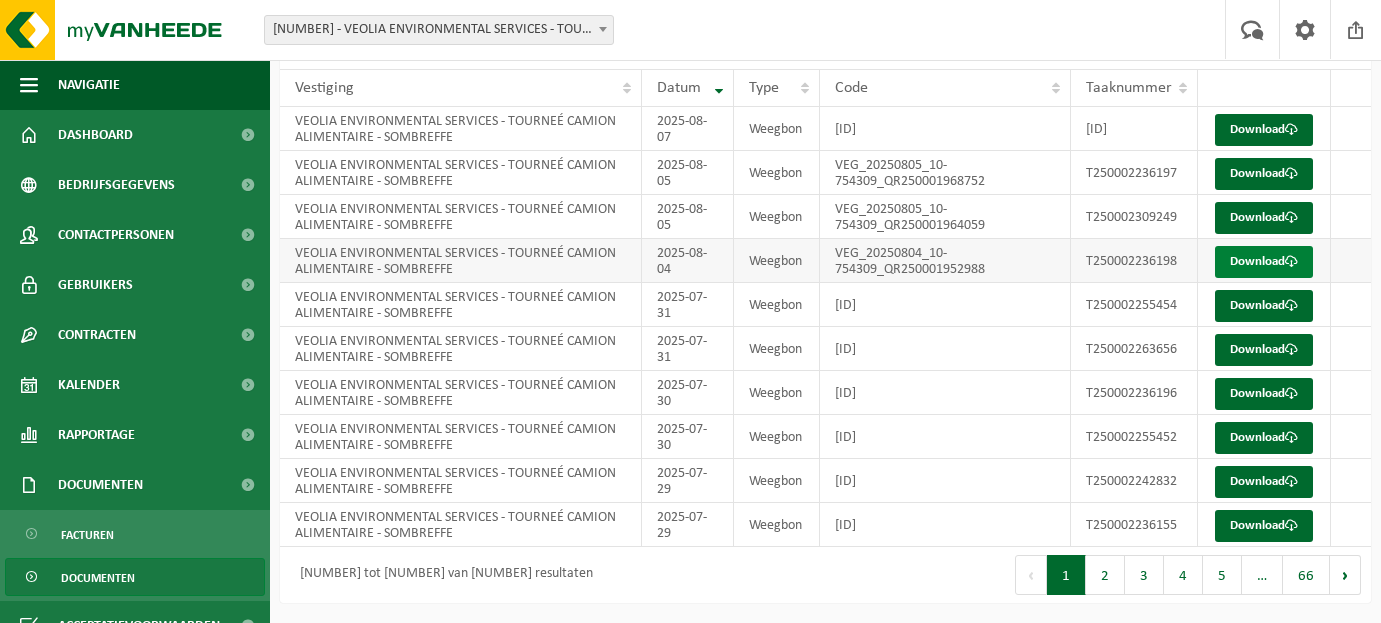 click on "Download" at bounding box center (1264, 262) 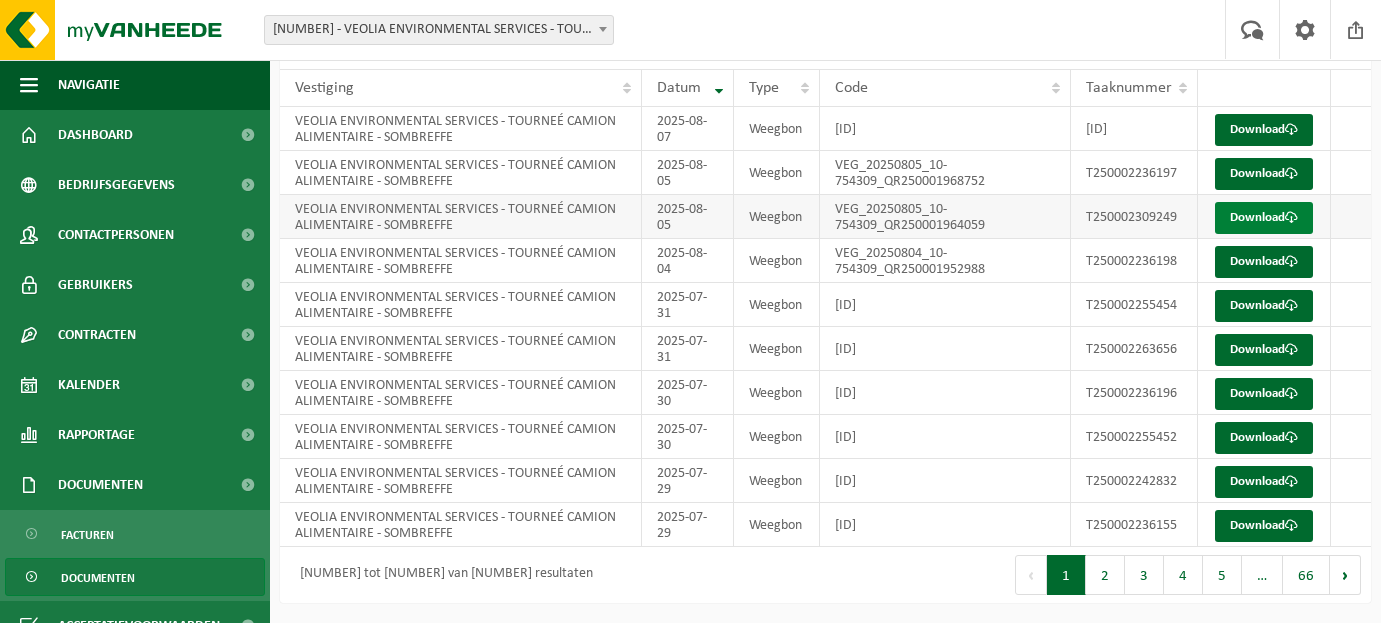 click on "Download" at bounding box center [1264, 218] 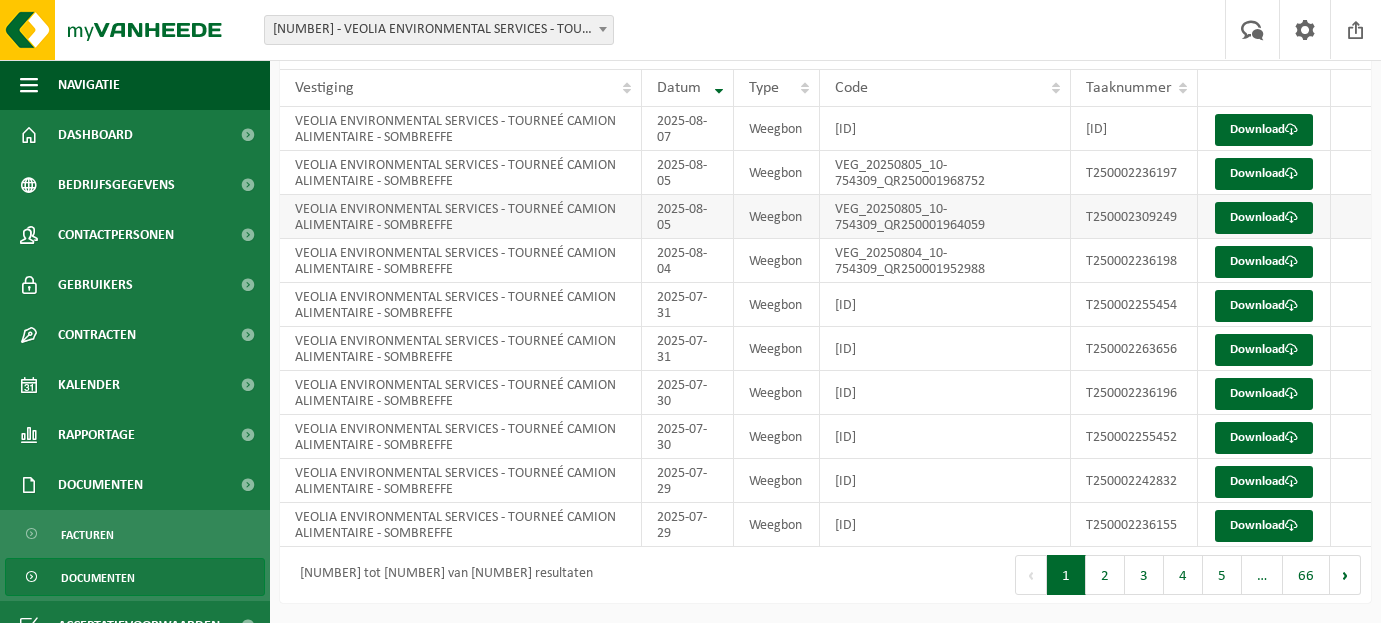 scroll, scrollTop: 154, scrollLeft: 0, axis: vertical 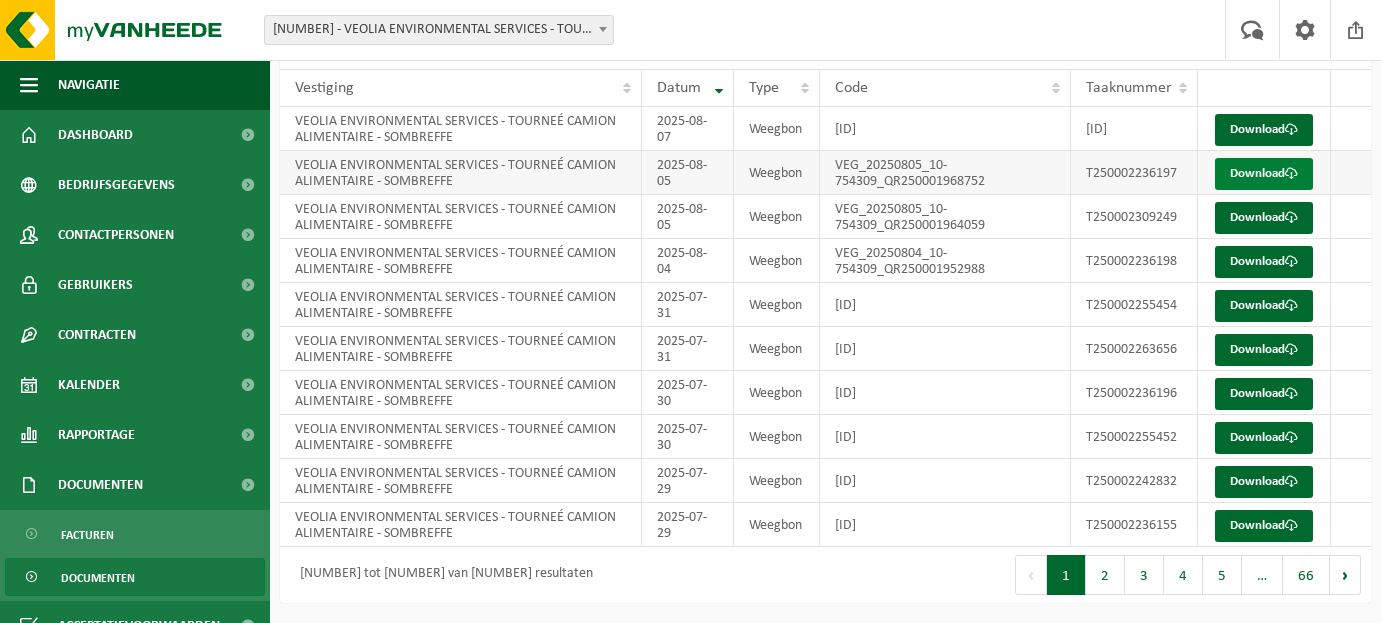 click on "Download" at bounding box center (1264, 174) 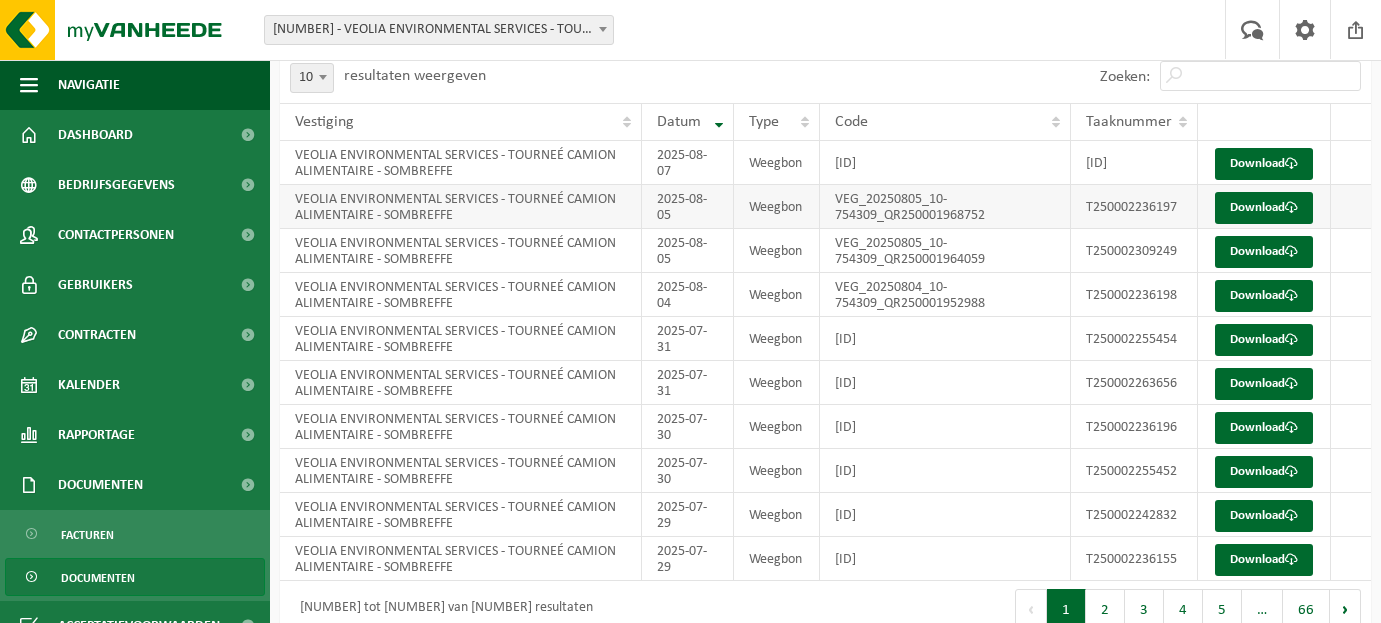 scroll, scrollTop: 96, scrollLeft: 0, axis: vertical 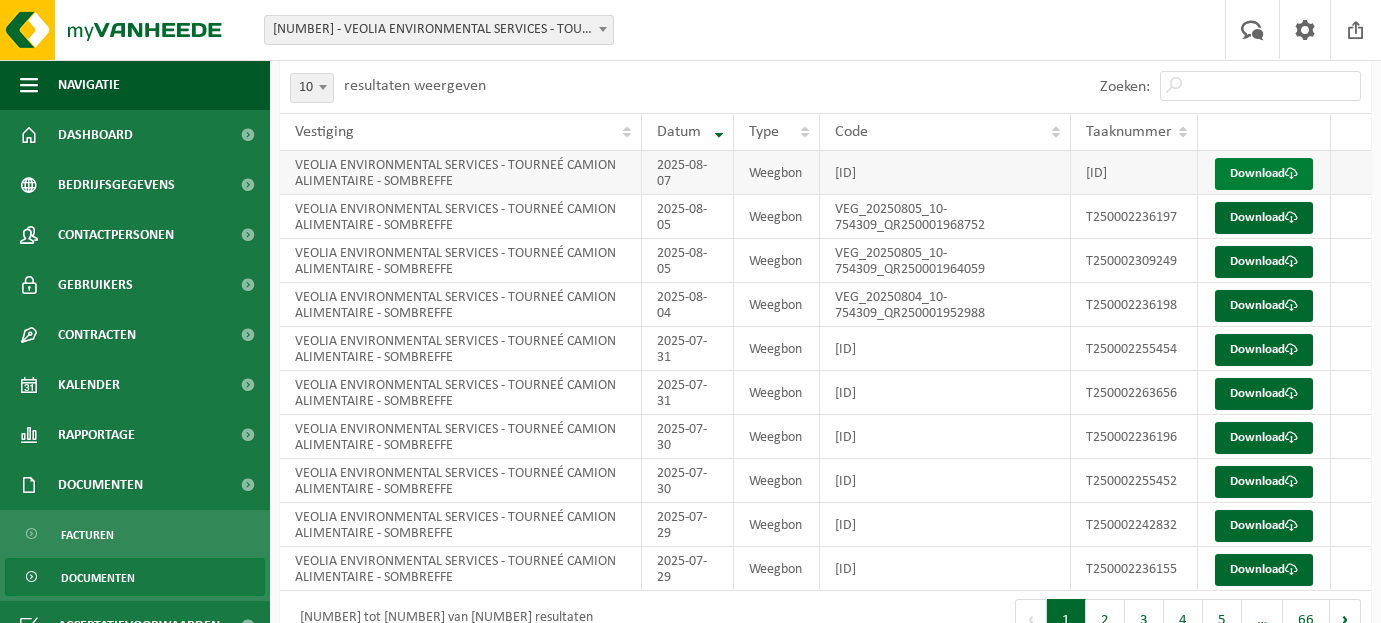 click on "Download" at bounding box center (1264, 174) 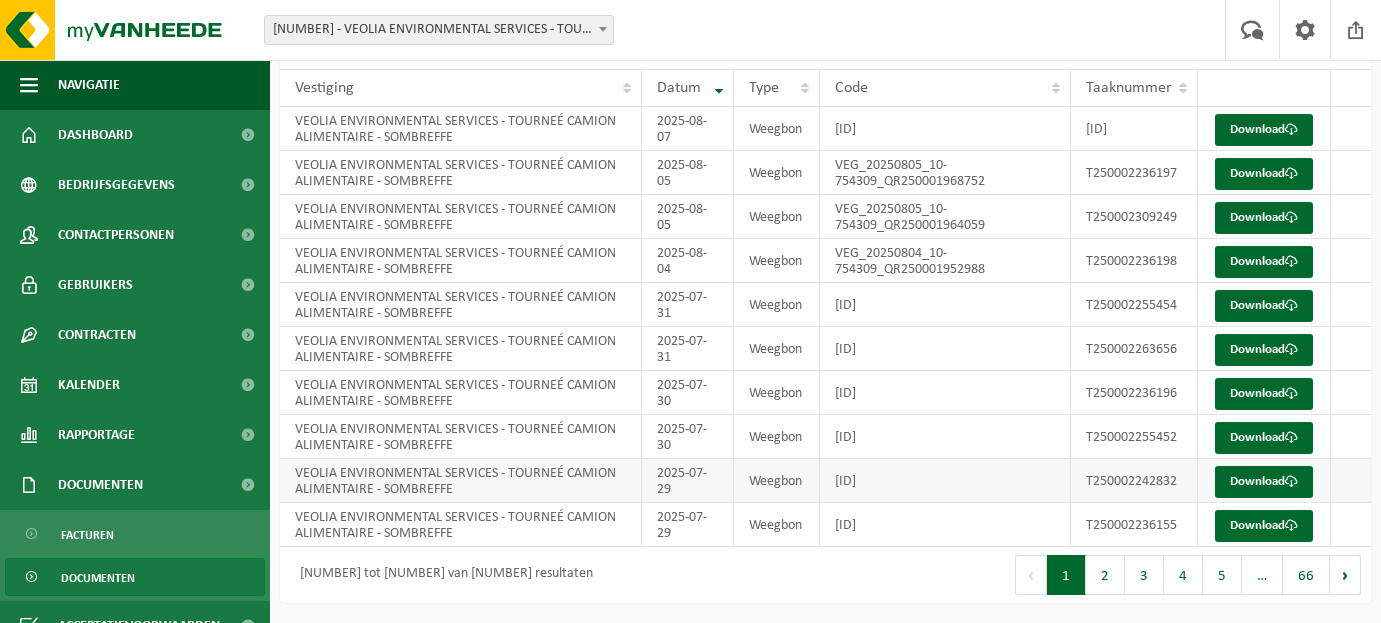 scroll, scrollTop: 301, scrollLeft: 0, axis: vertical 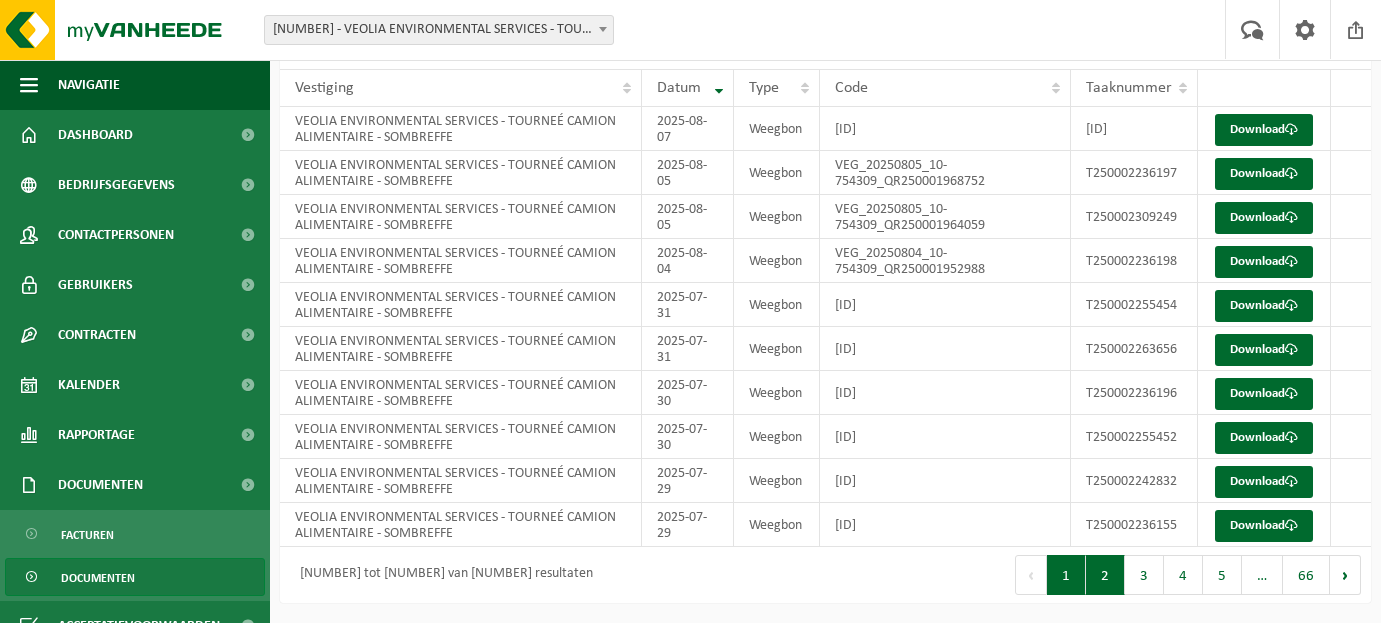 click on "2" at bounding box center (1105, 575) 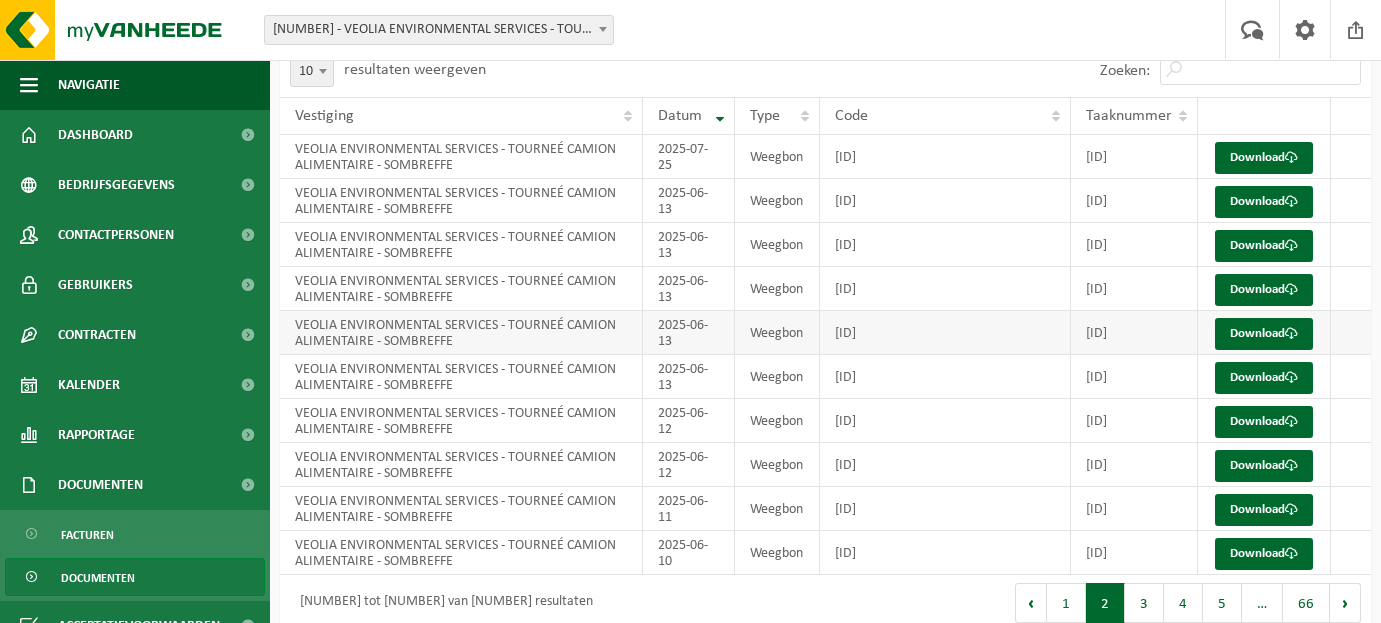 scroll, scrollTop: 127, scrollLeft: 0, axis: vertical 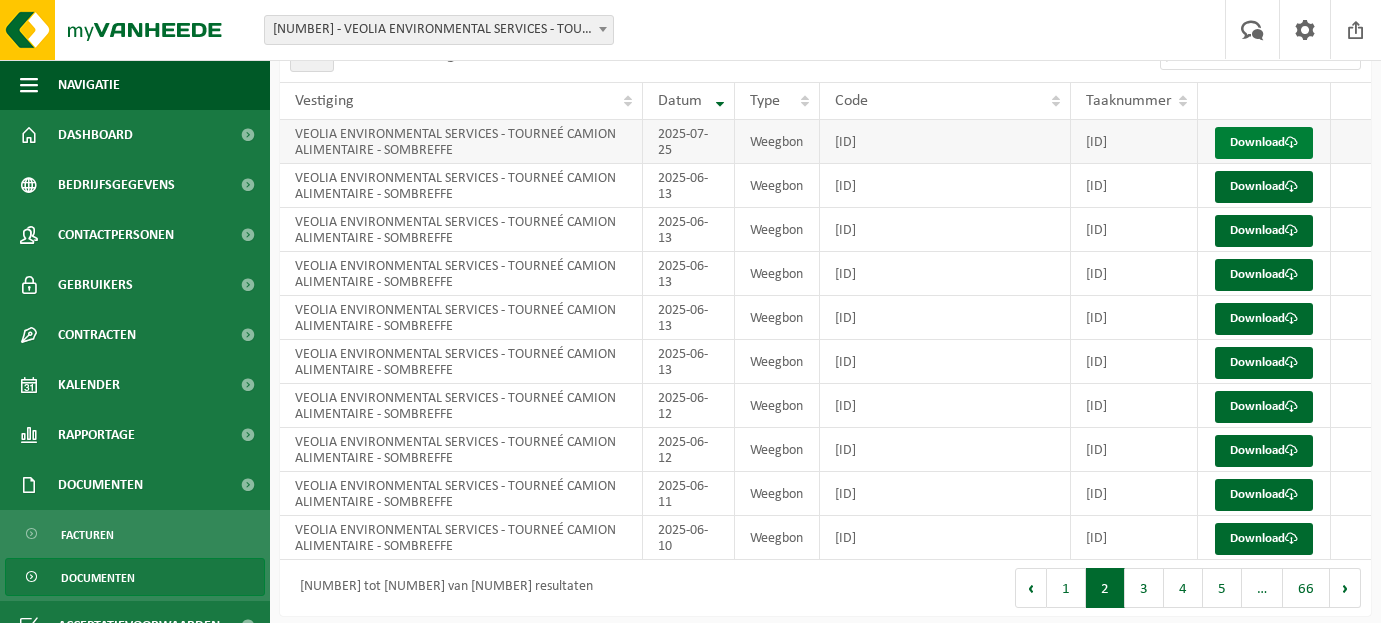 click on "Download" at bounding box center (1264, 143) 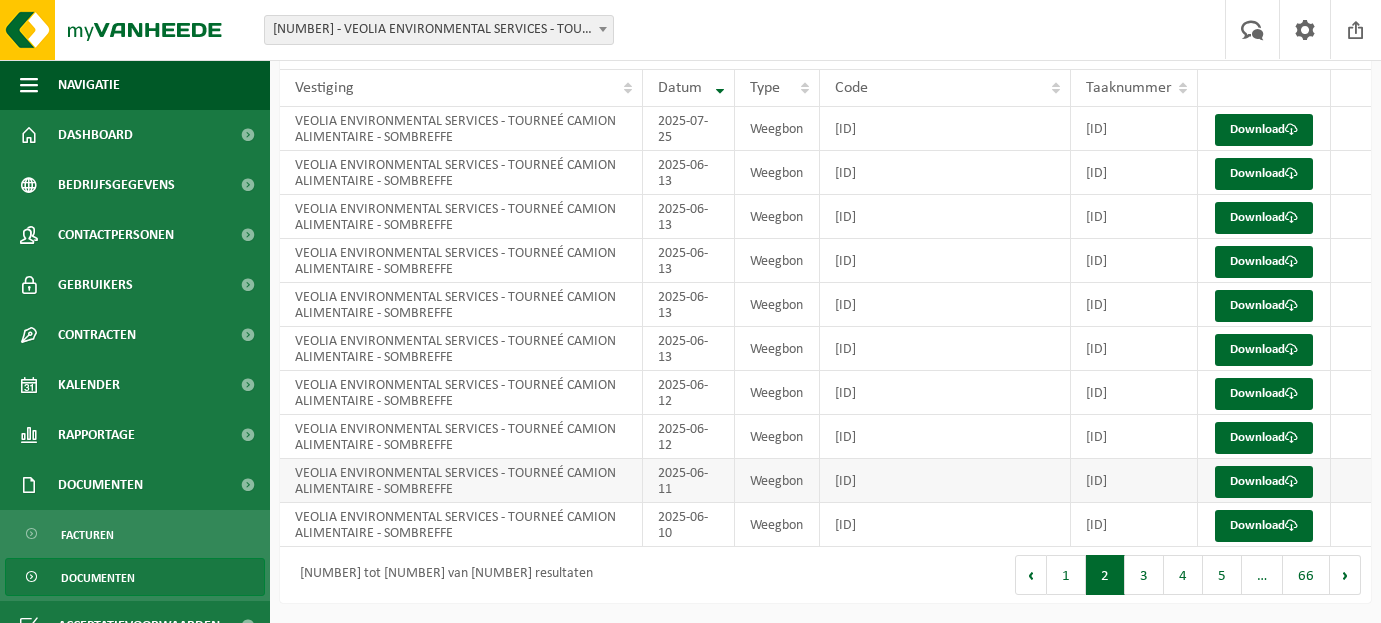 scroll, scrollTop: 301, scrollLeft: 0, axis: vertical 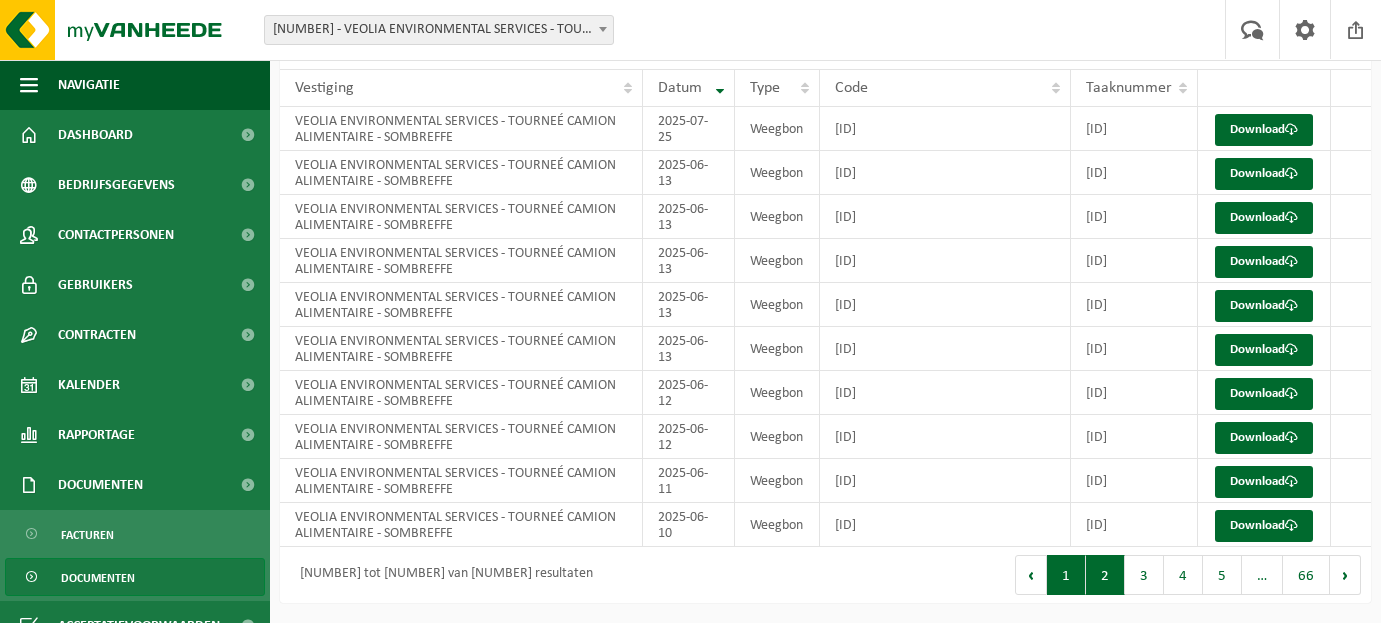 click on "1" at bounding box center [1066, 575] 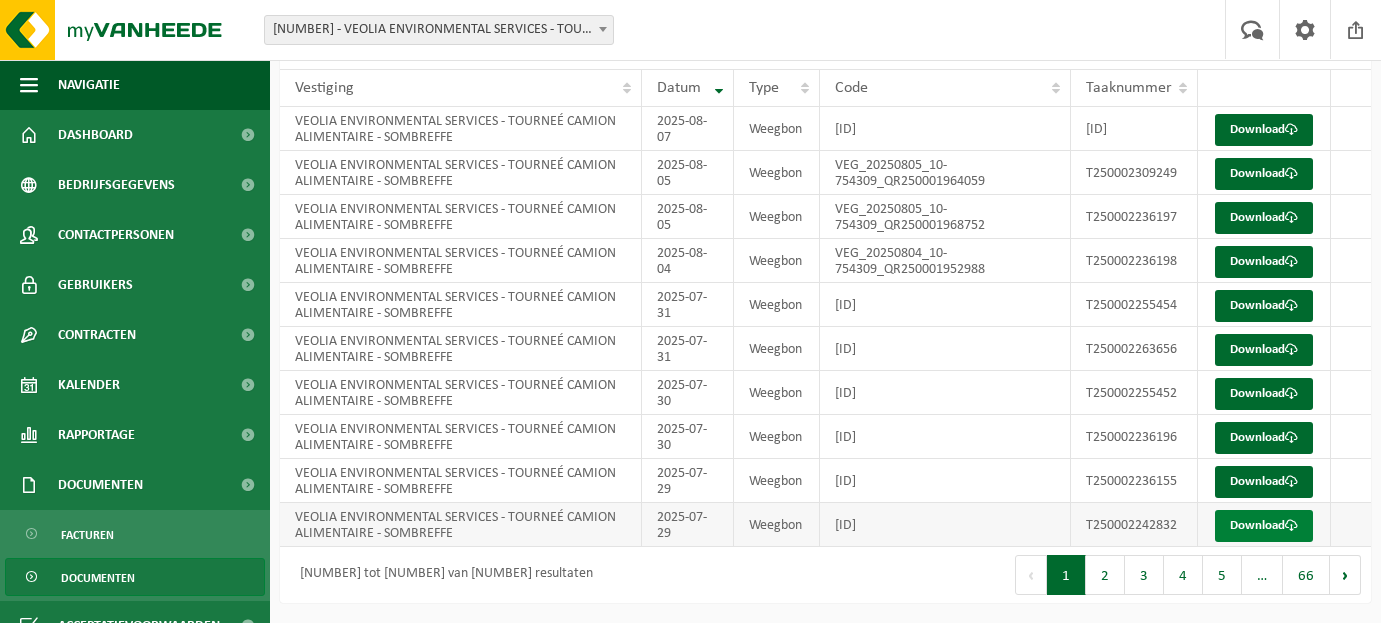 click on "Download" at bounding box center [1264, 526] 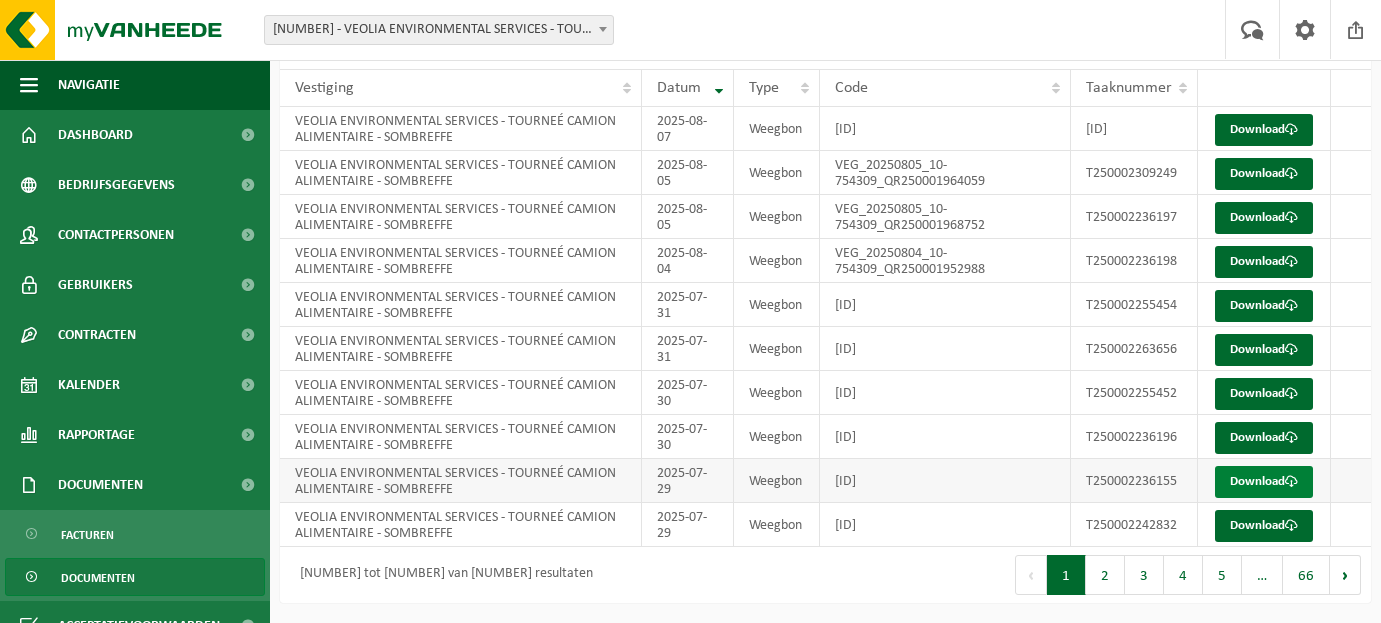 click on "Download" at bounding box center (1264, 482) 